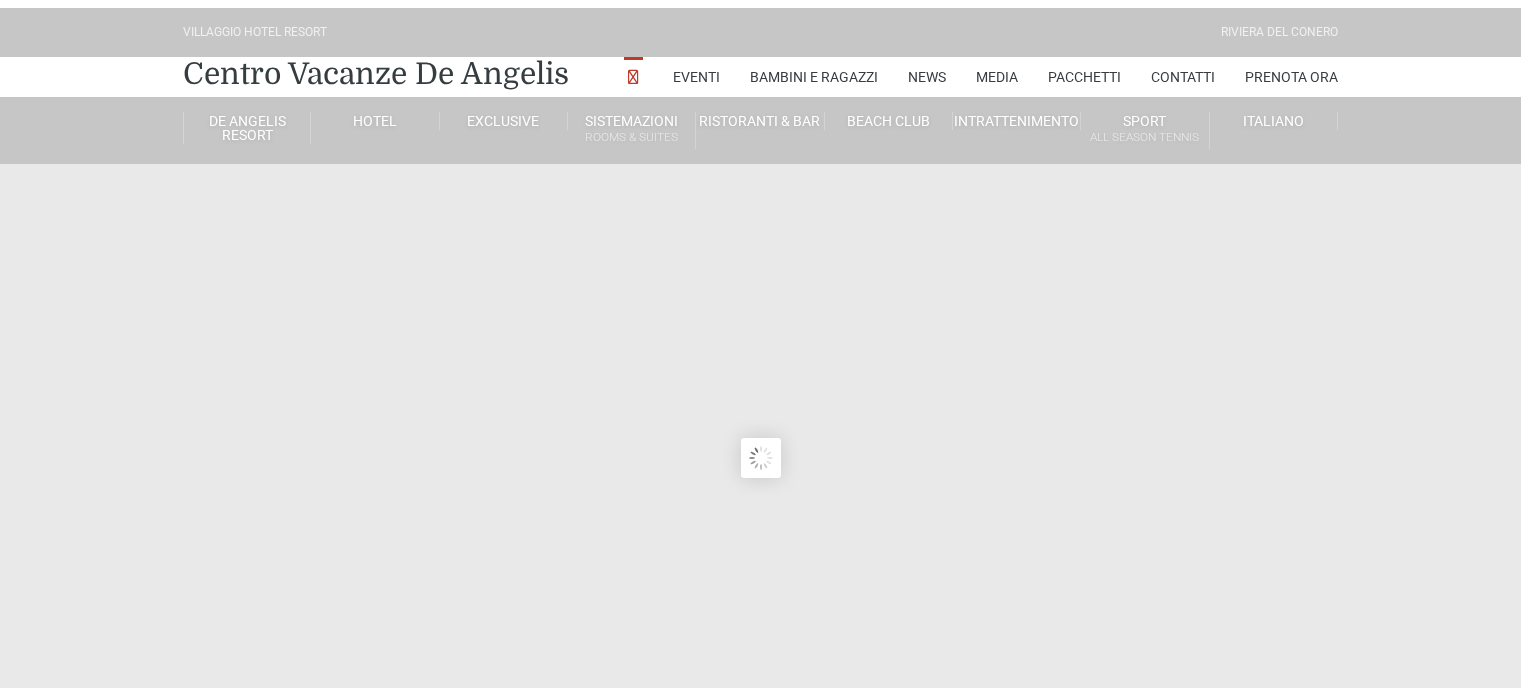 scroll, scrollTop: 0, scrollLeft: 0, axis: both 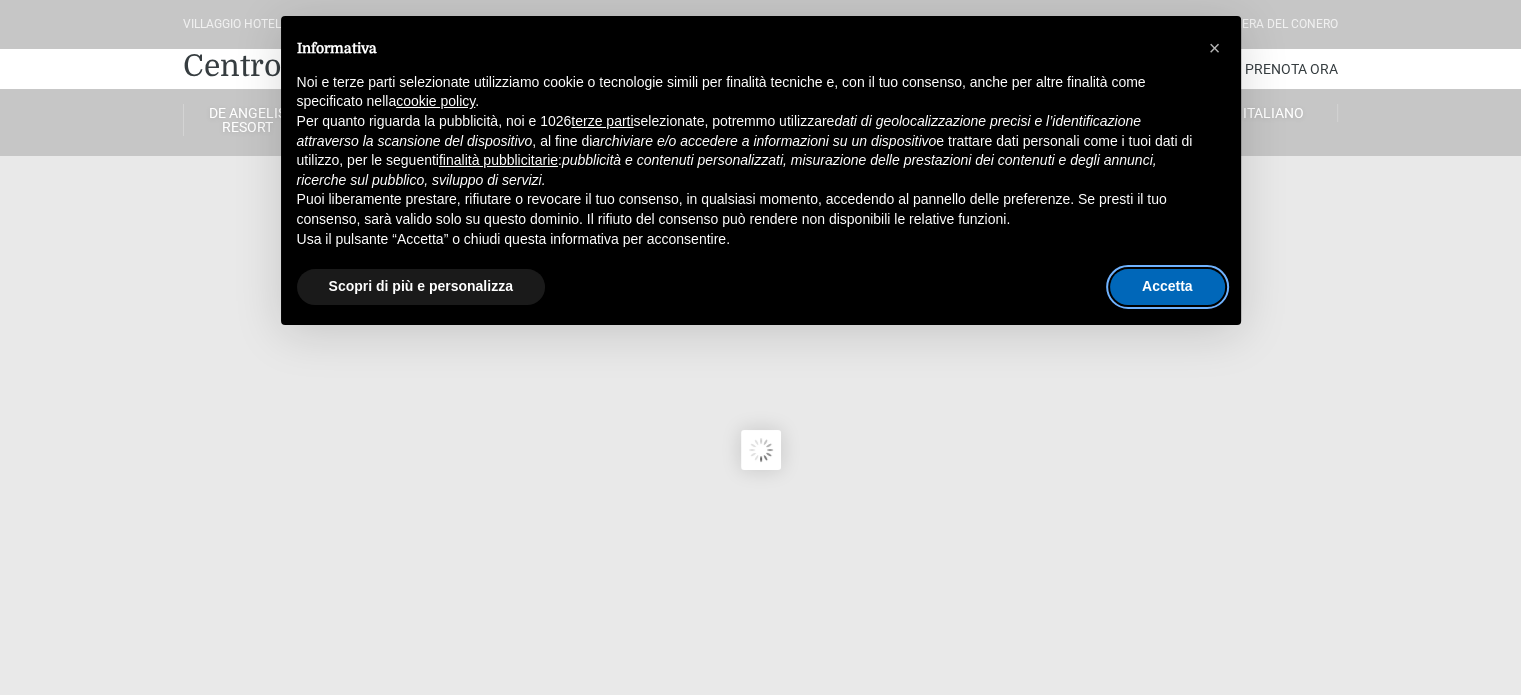 click on "Accetta" at bounding box center [1167, 287] 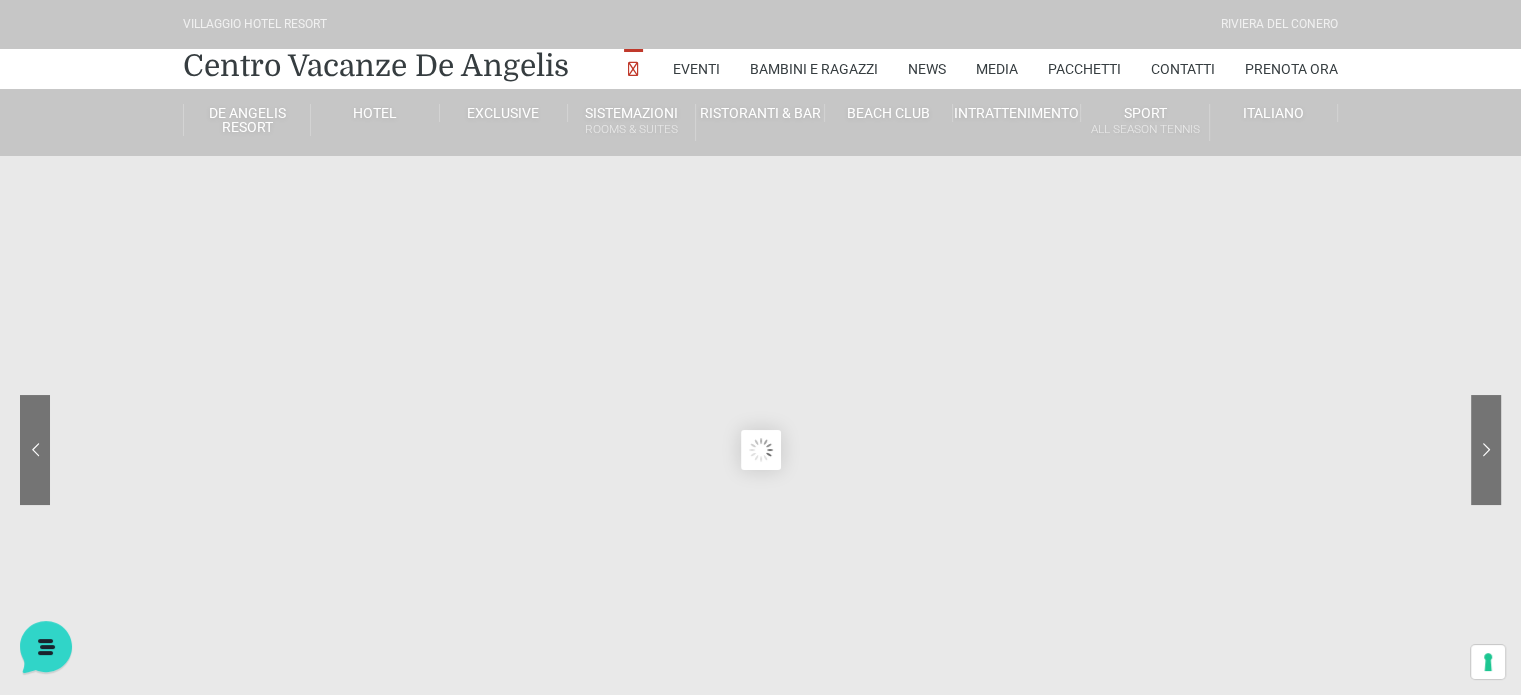 scroll, scrollTop: 0, scrollLeft: 0, axis: both 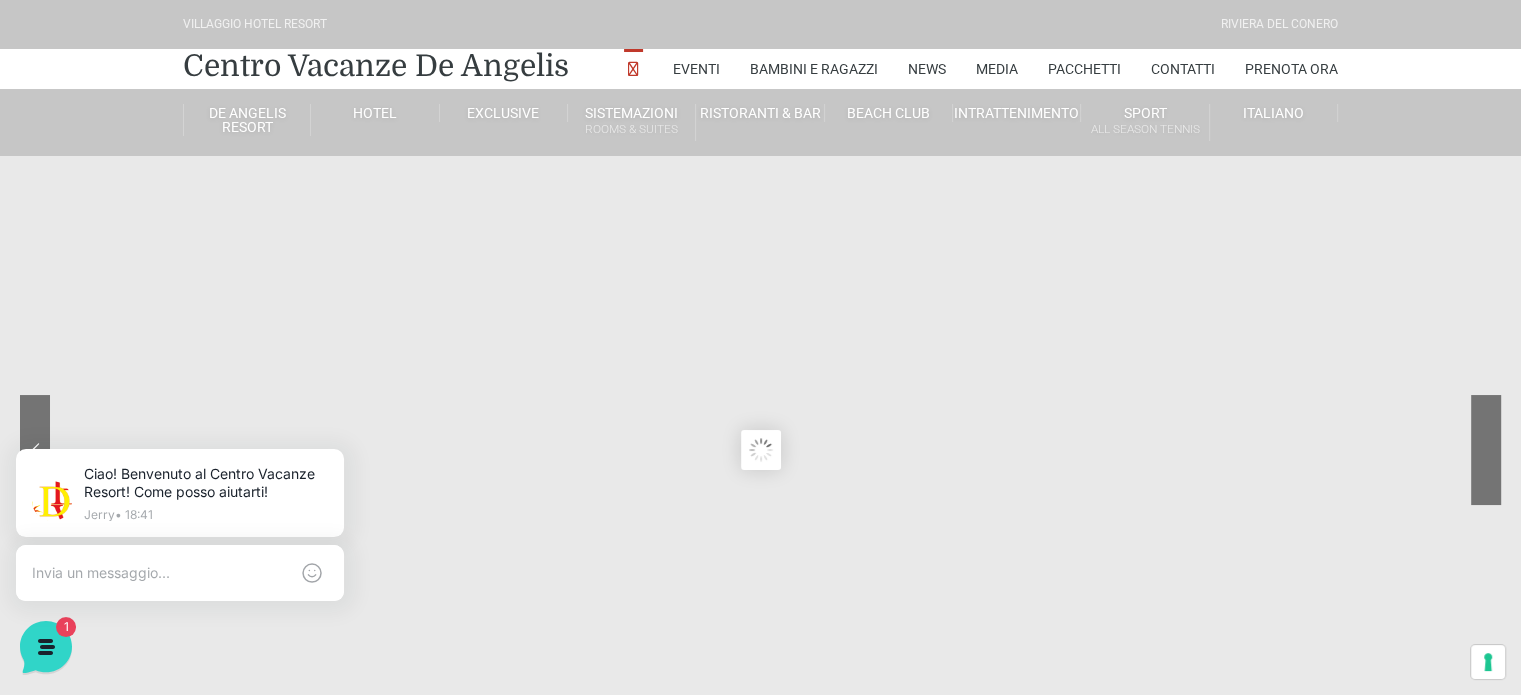 click 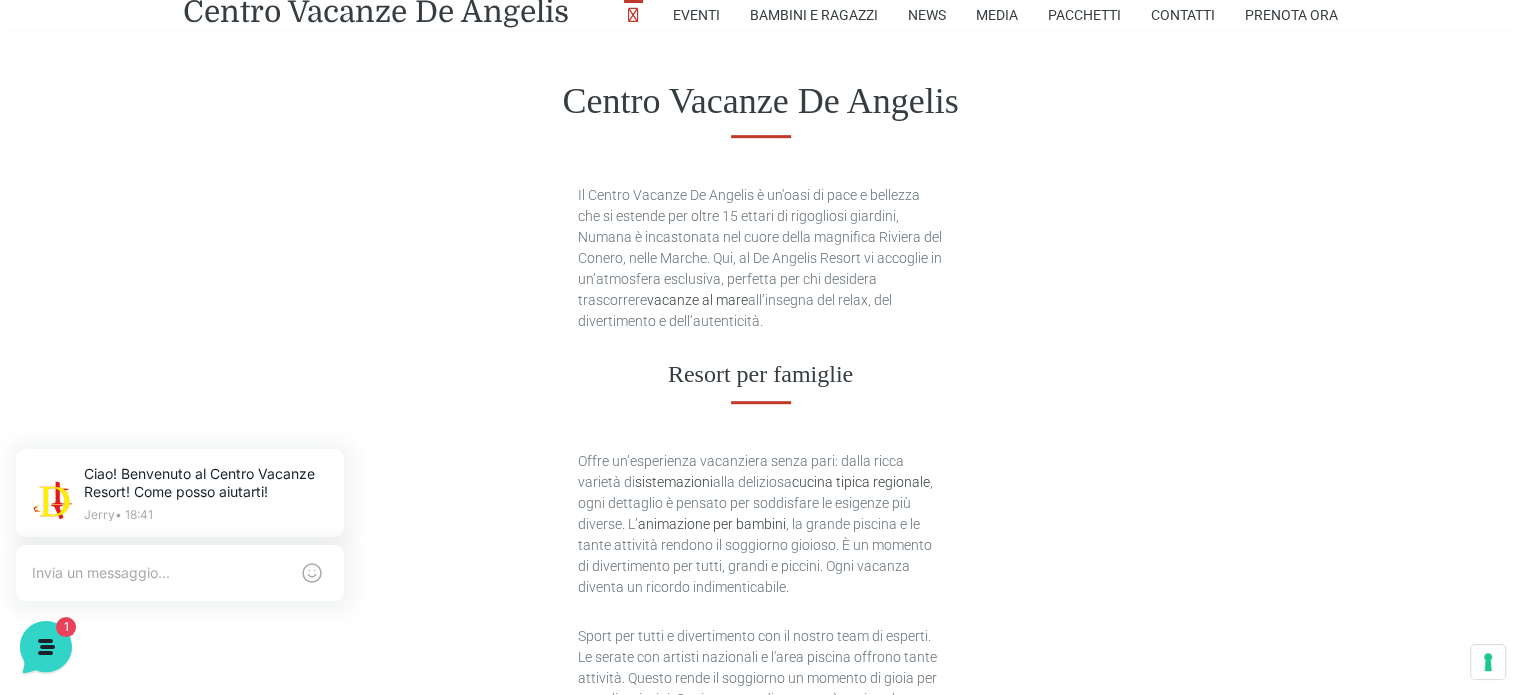 scroll, scrollTop: 1091, scrollLeft: 0, axis: vertical 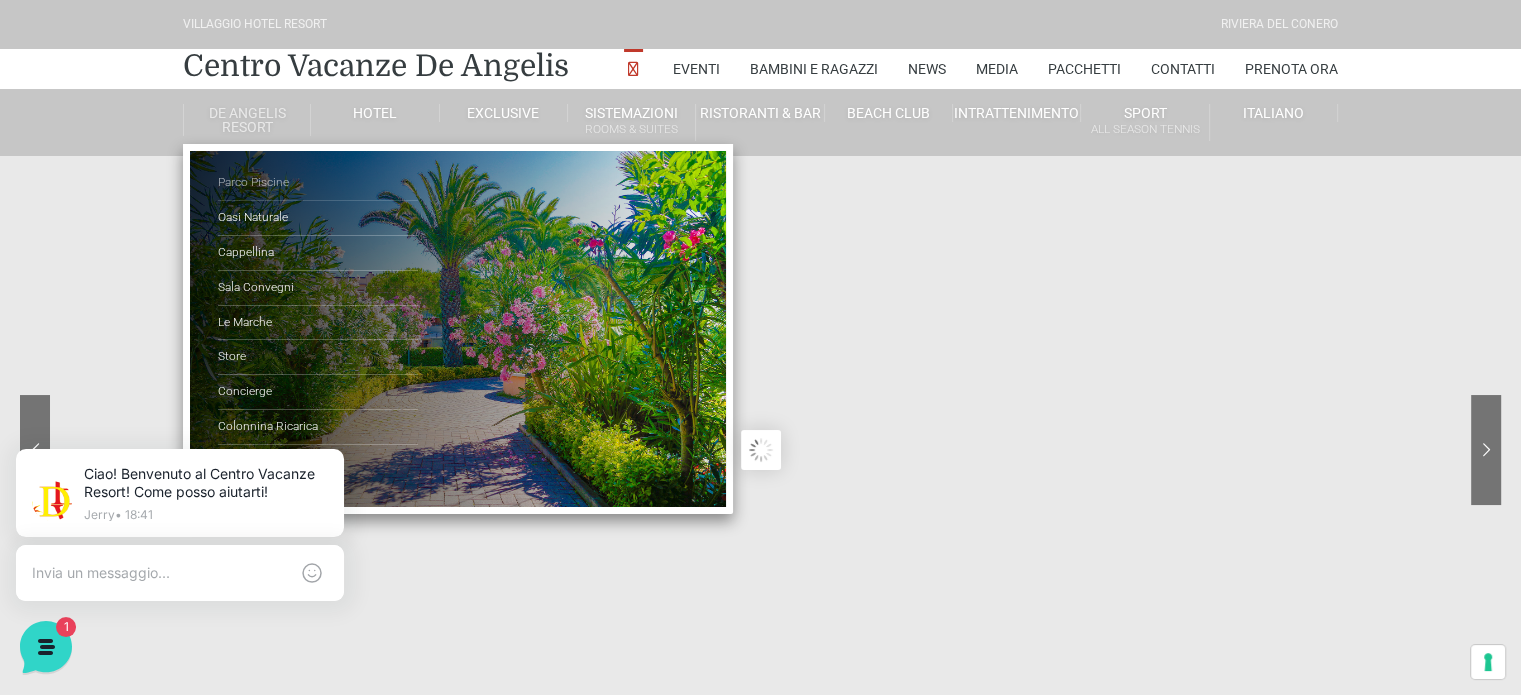 click on "Parco Piscine" at bounding box center [318, 183] 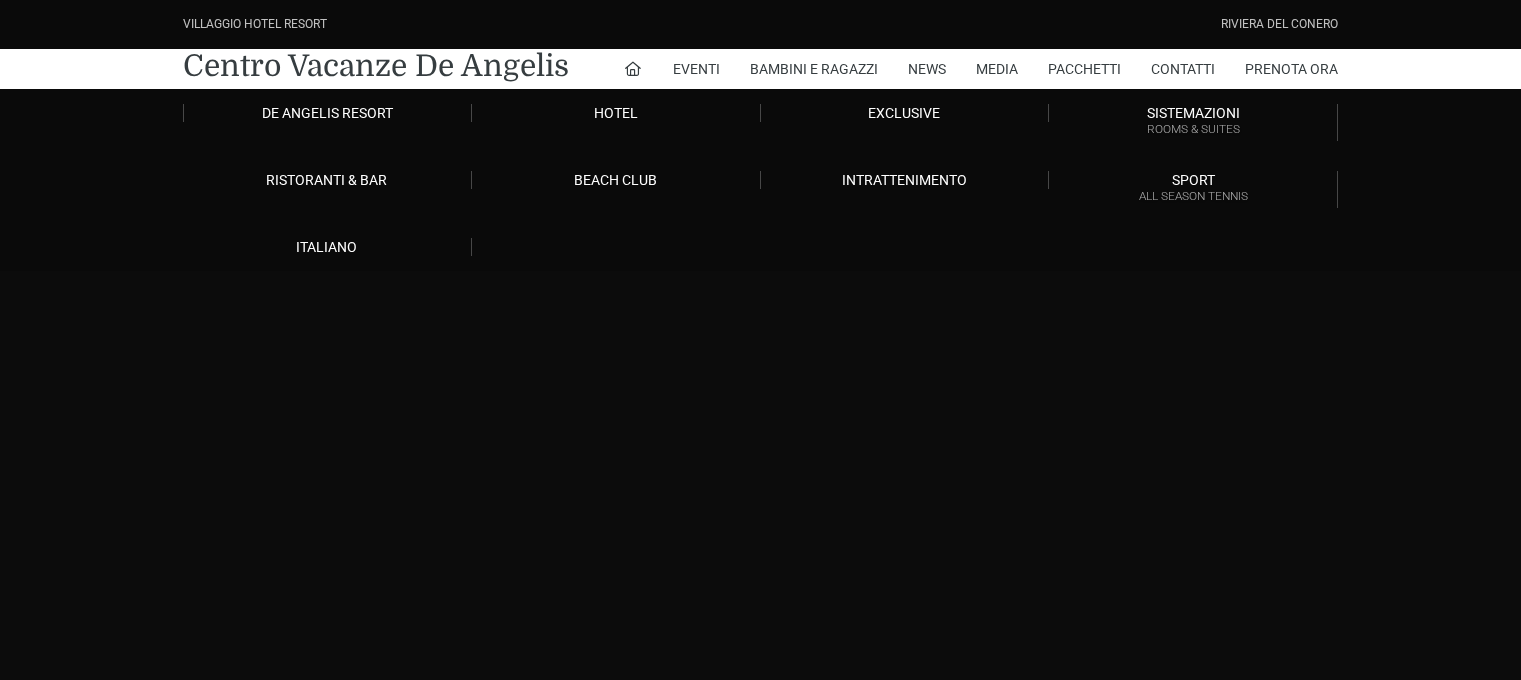 scroll, scrollTop: 0, scrollLeft: 0, axis: both 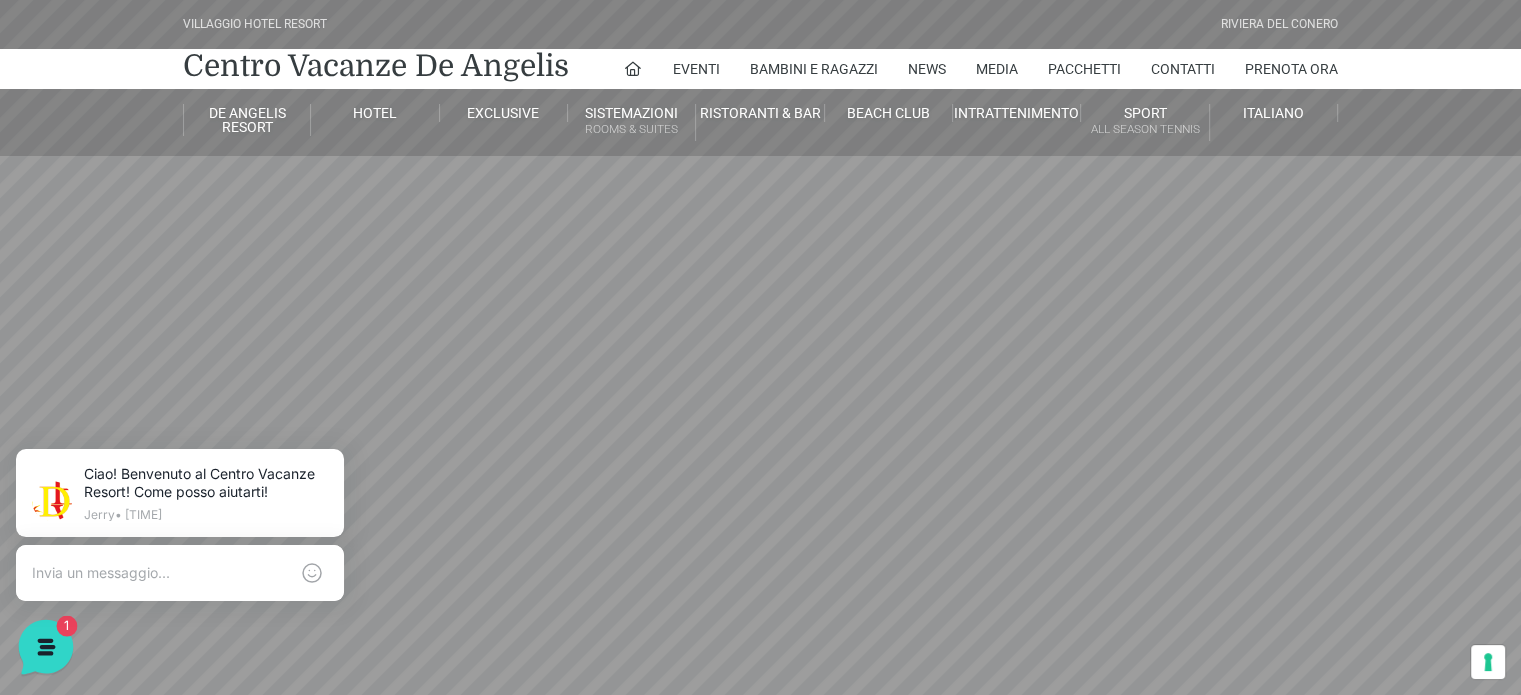 click 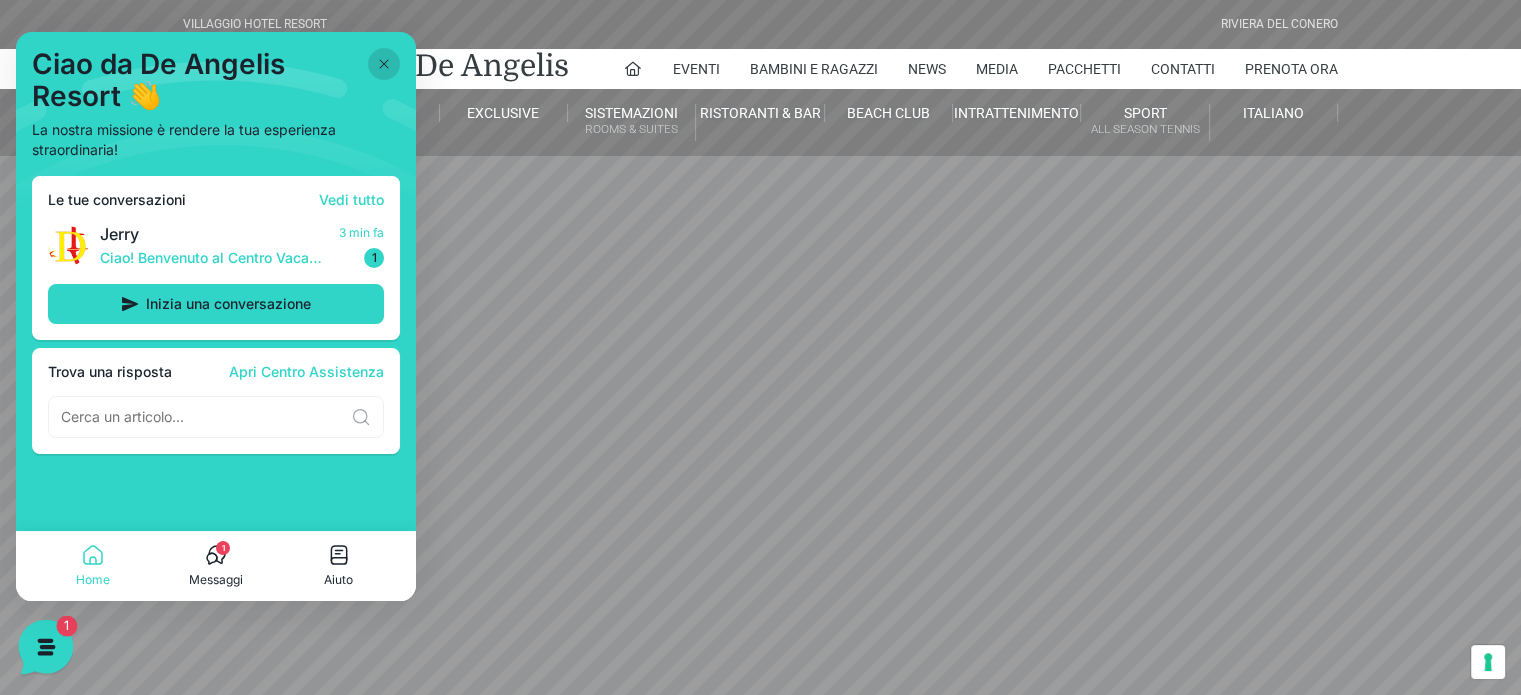 click 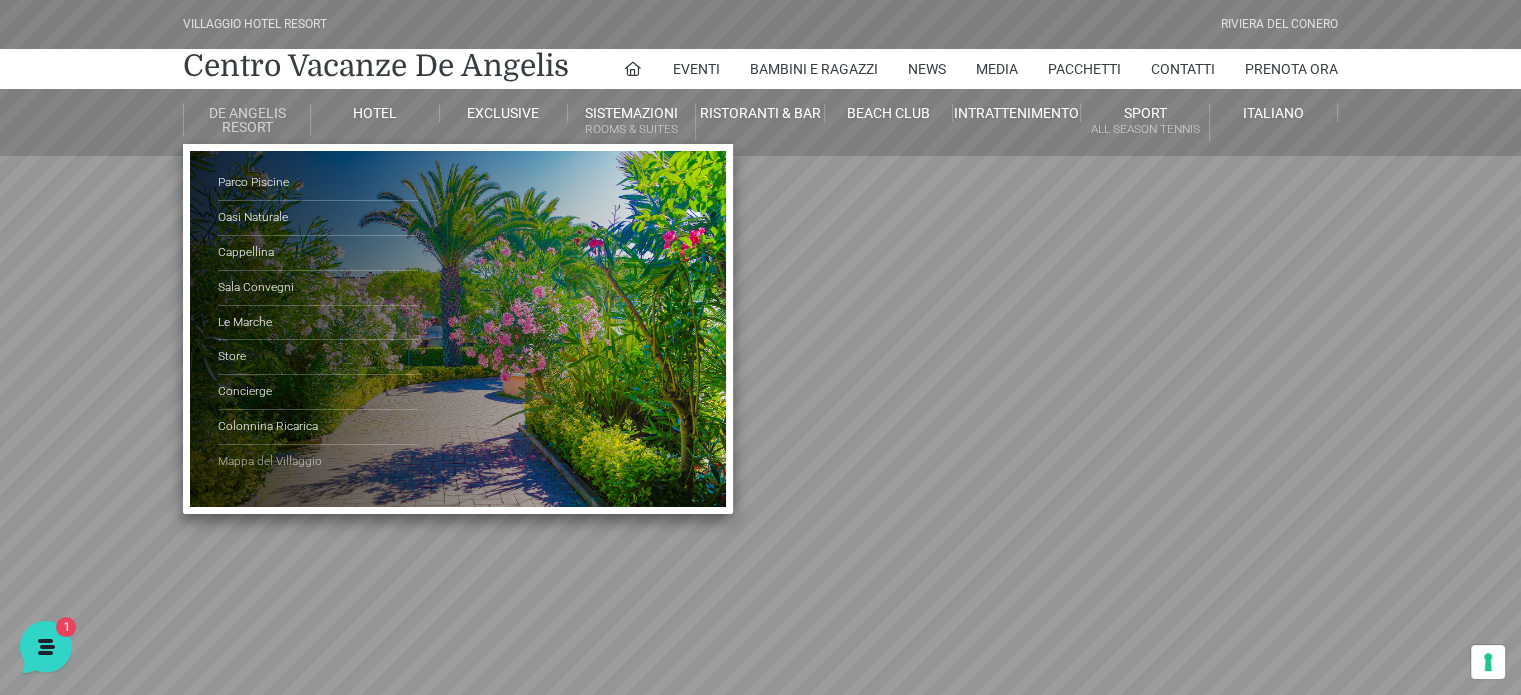click on "Mappa del Villaggio" at bounding box center [318, 462] 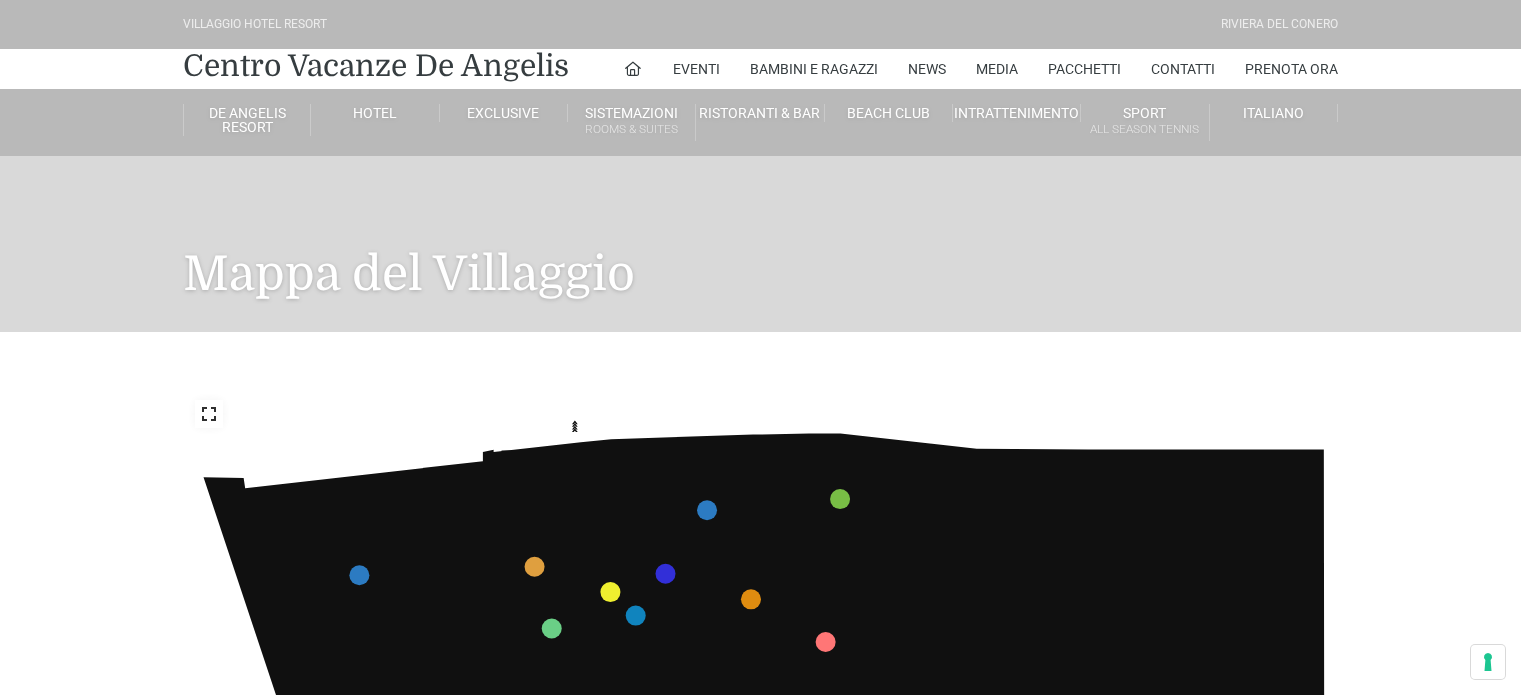 scroll, scrollTop: 0, scrollLeft: 0, axis: both 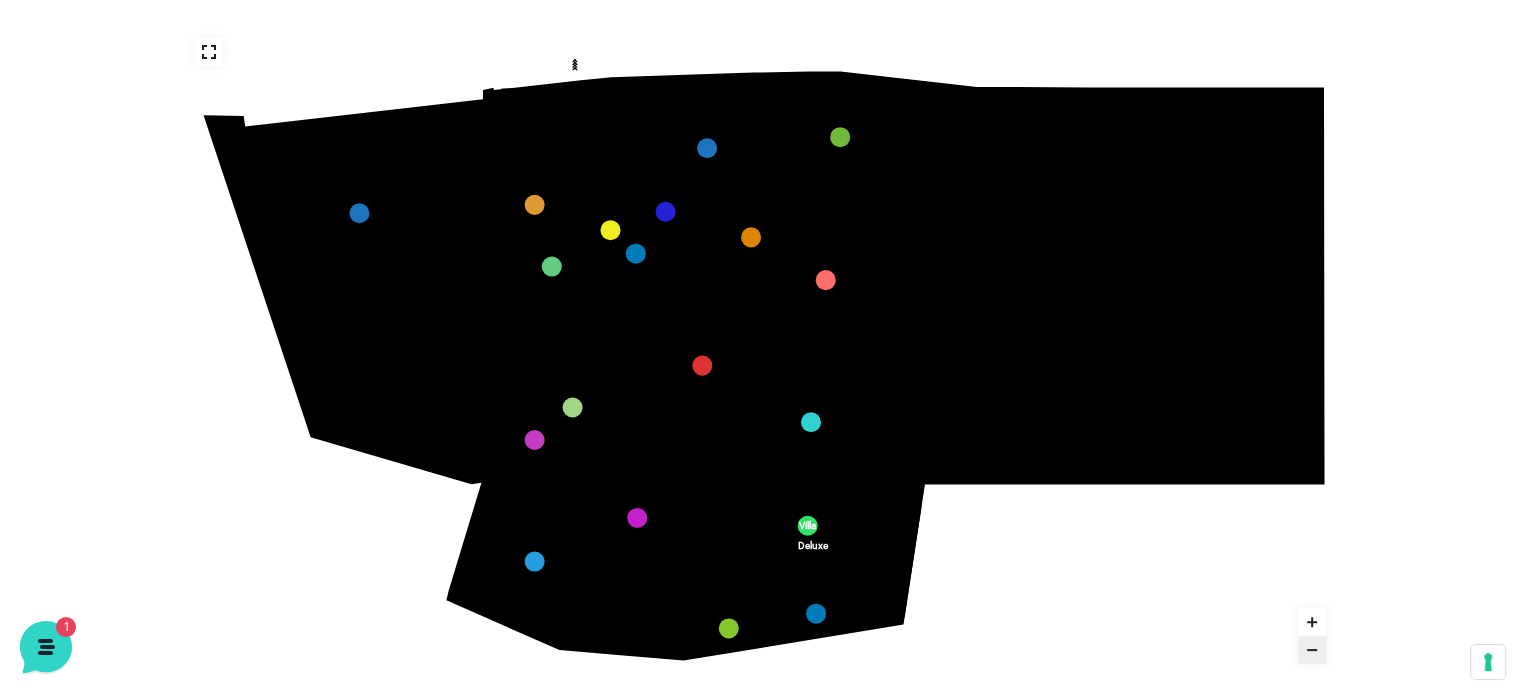 click 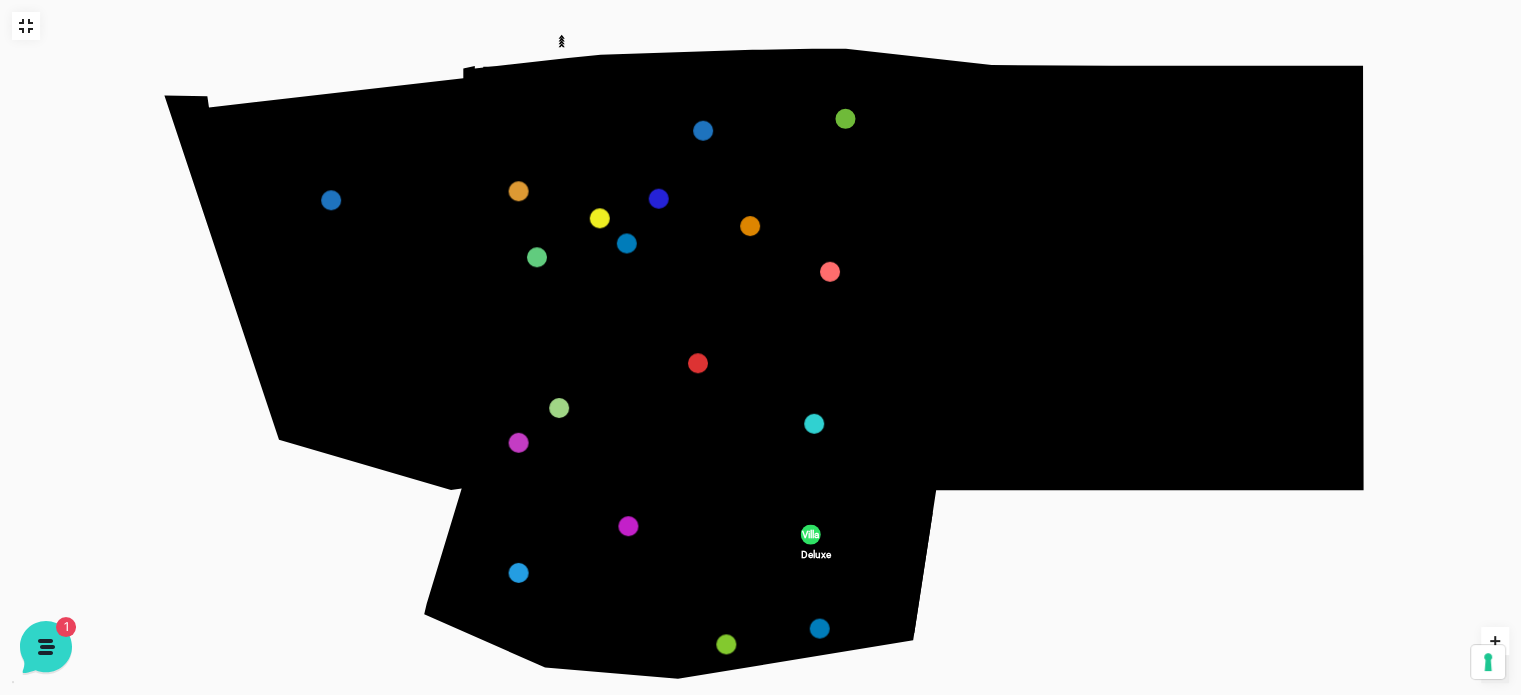 scroll, scrollTop: 272, scrollLeft: 0, axis: vertical 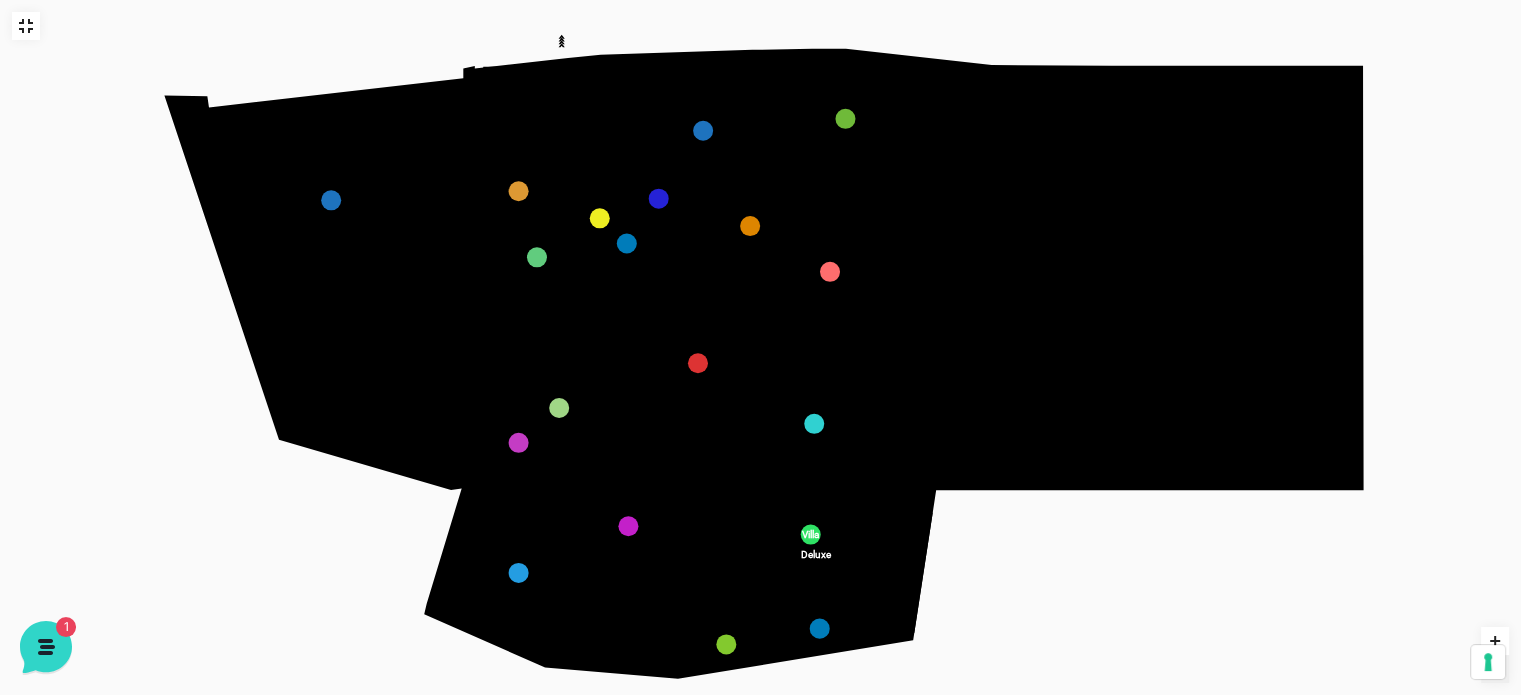 click 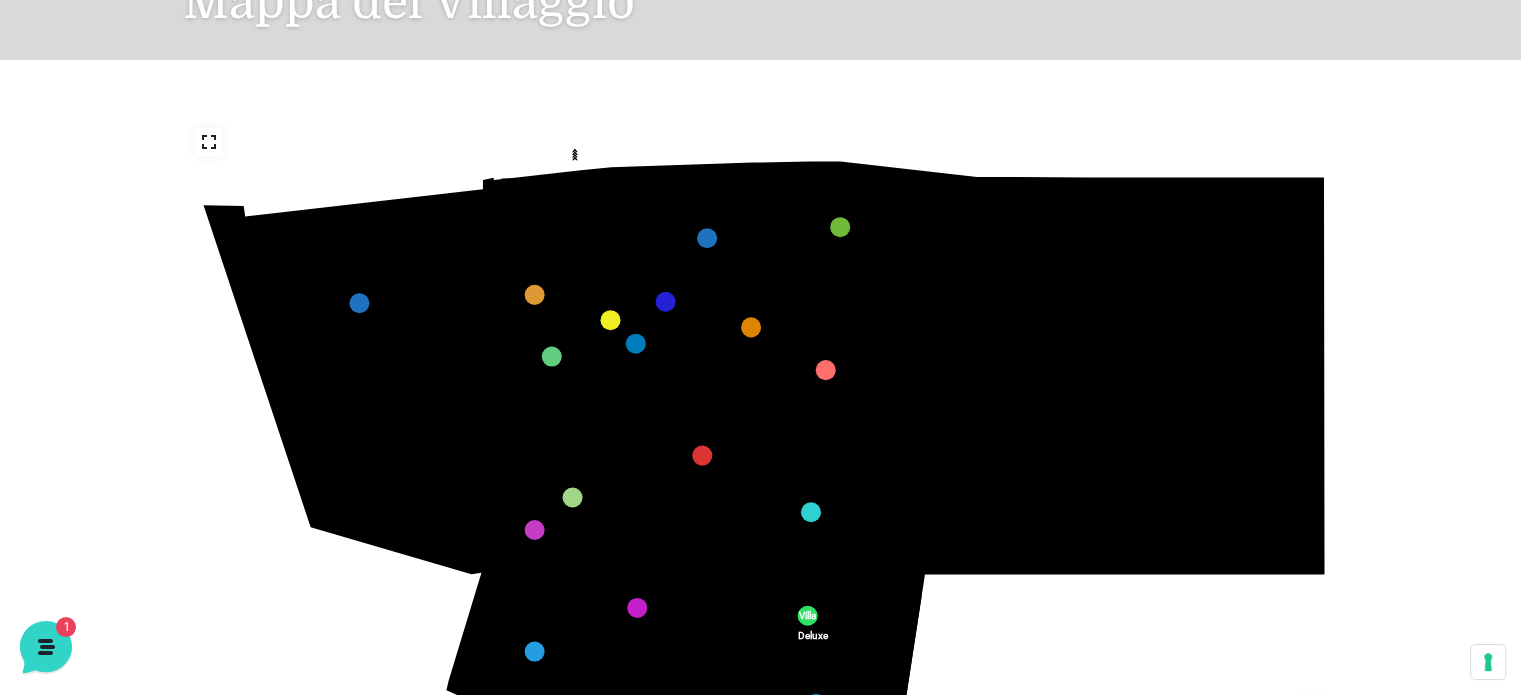 scroll, scrollTop: 0, scrollLeft: 0, axis: both 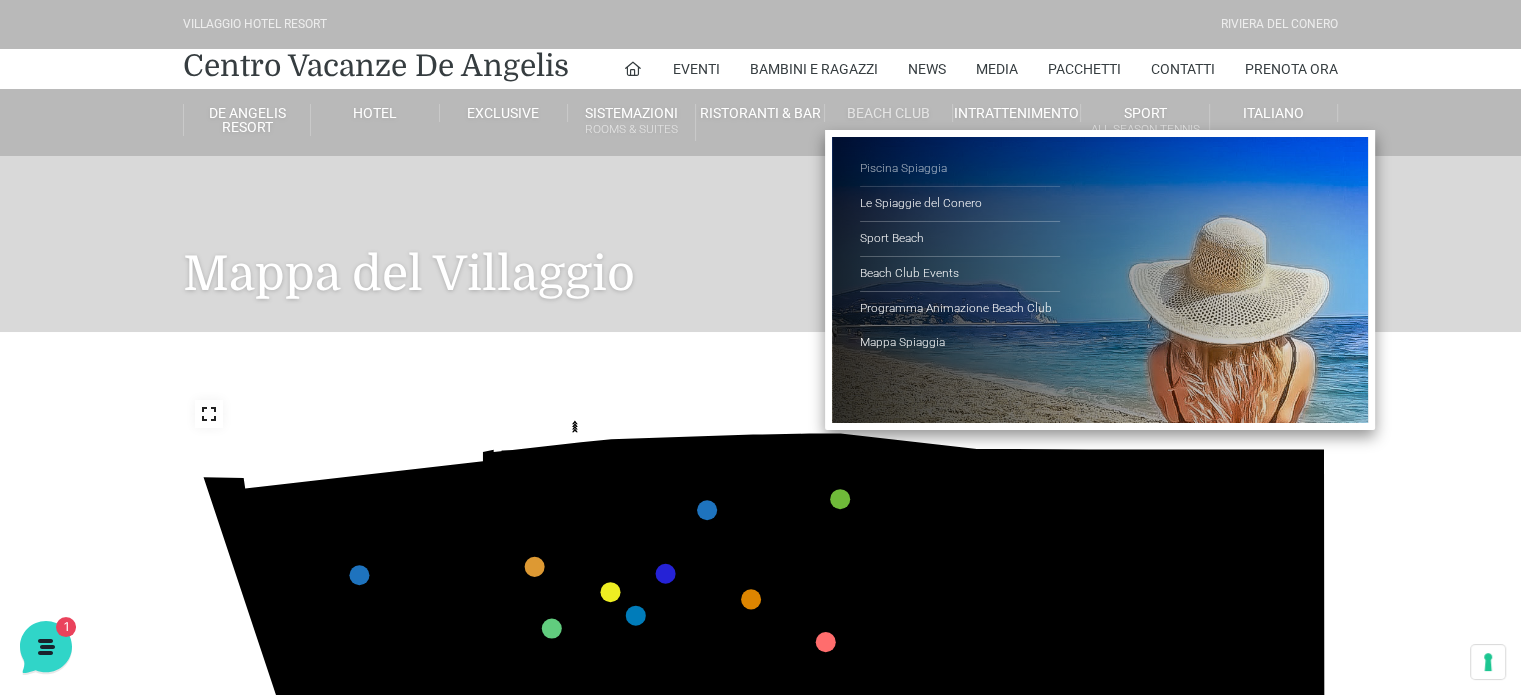 click on "Piscina Spiaggia" at bounding box center (960, 169) 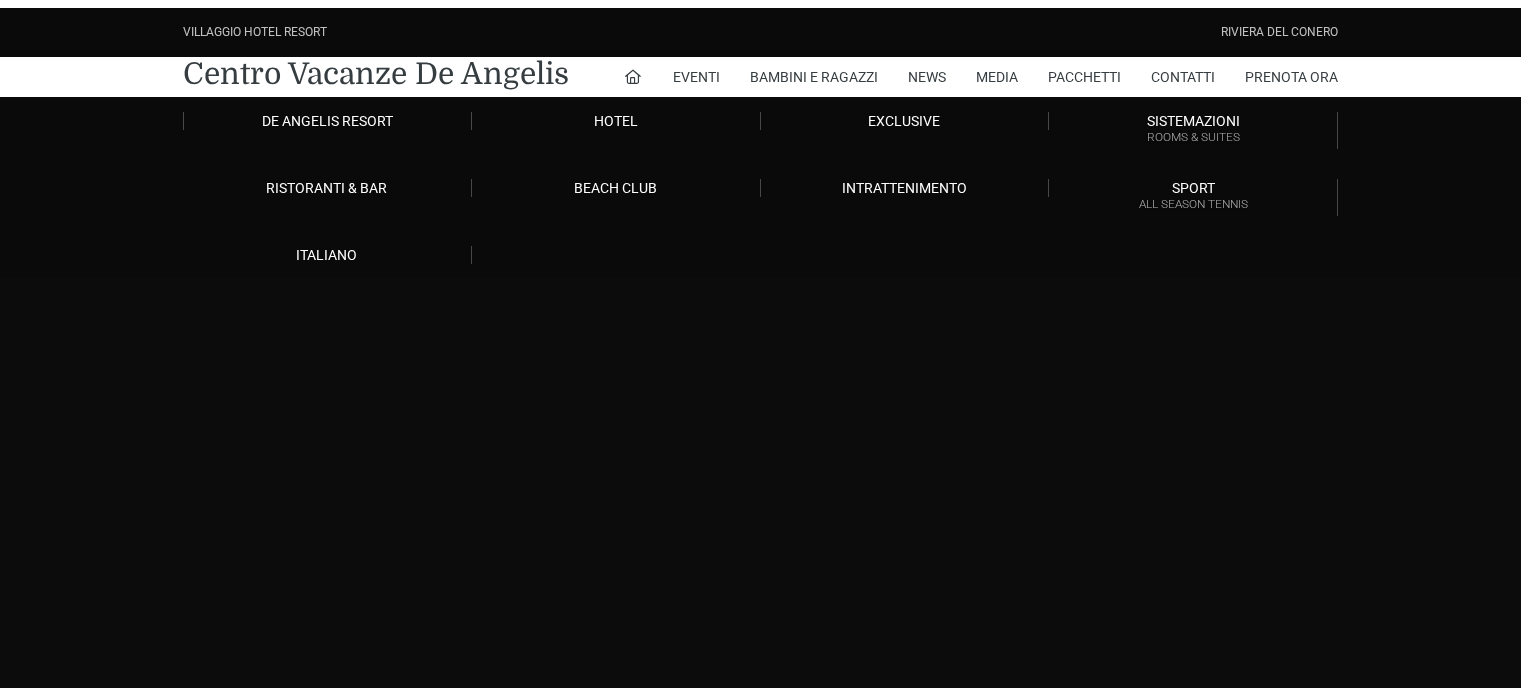 scroll, scrollTop: 0, scrollLeft: 0, axis: both 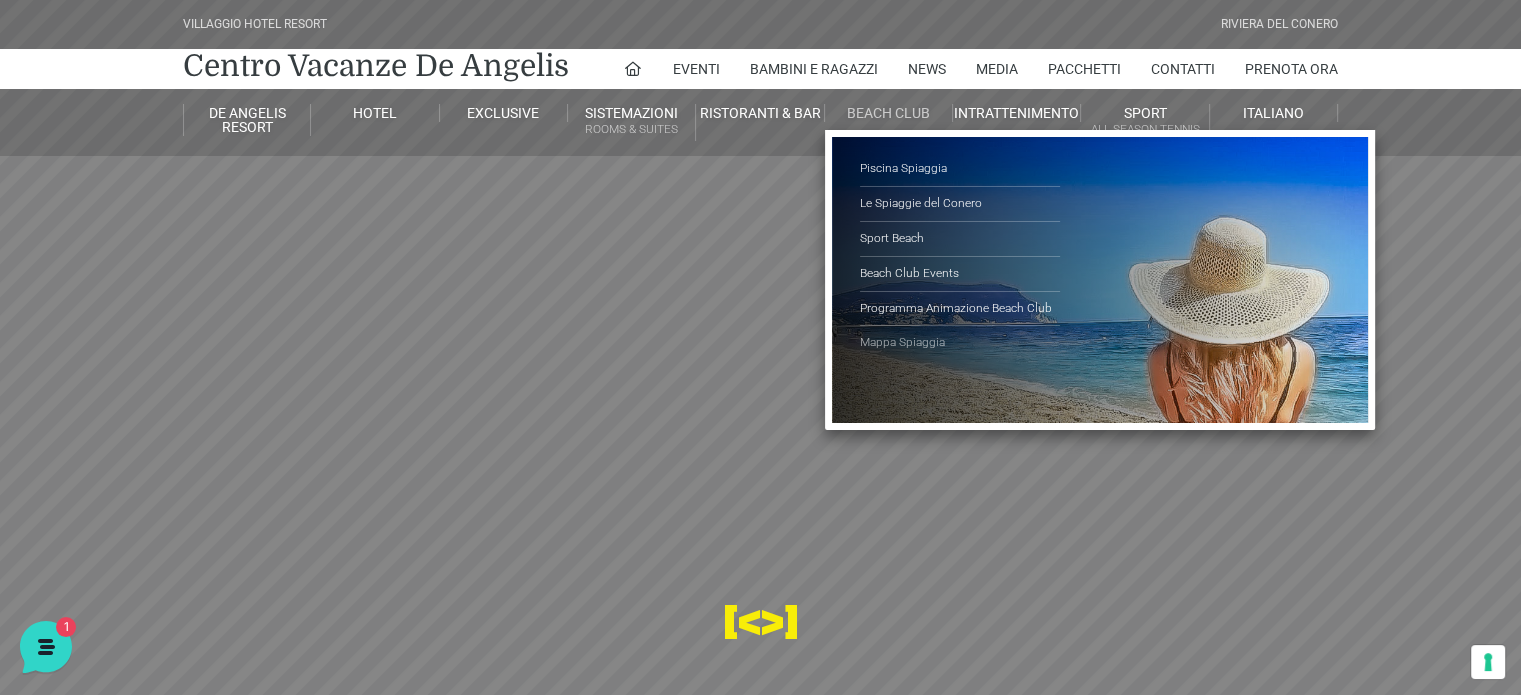 click on "Mappa Spiaggia" at bounding box center (960, 343) 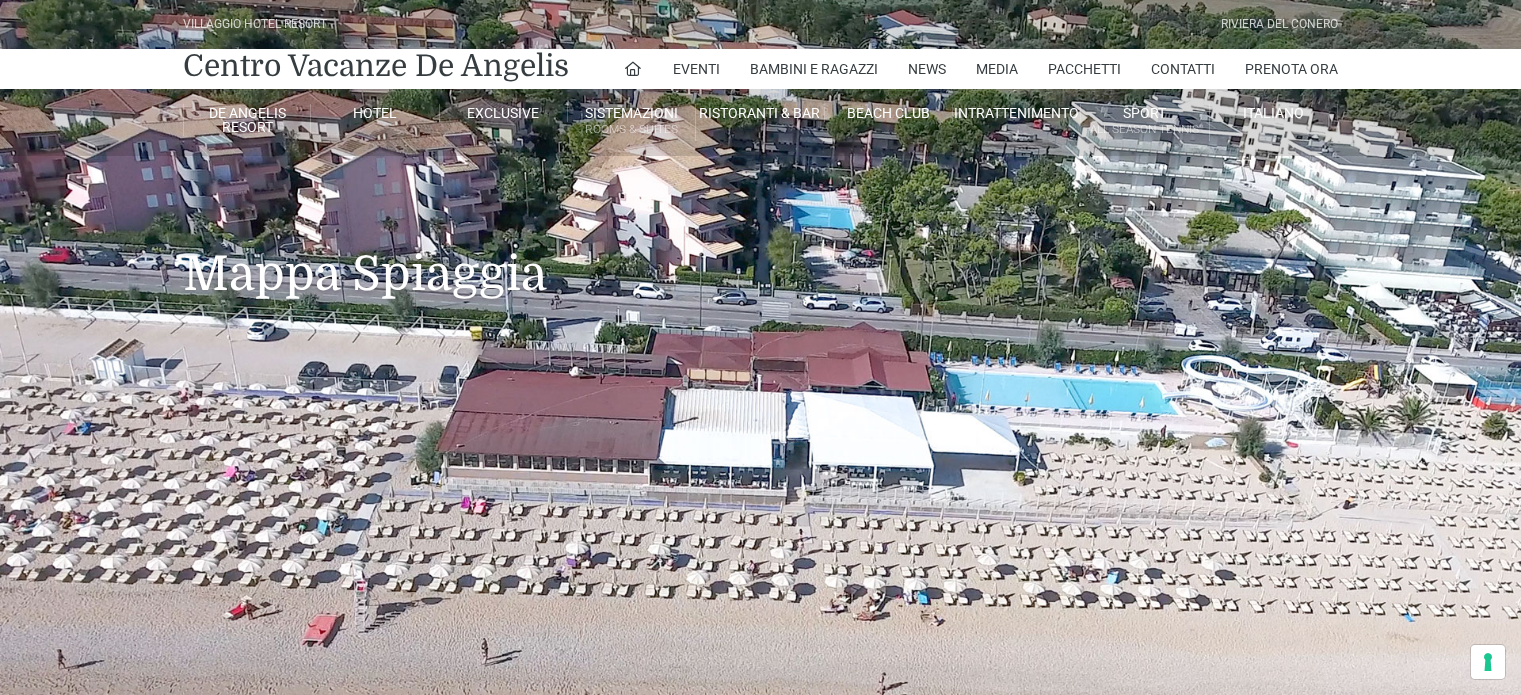 scroll, scrollTop: 0, scrollLeft: 0, axis: both 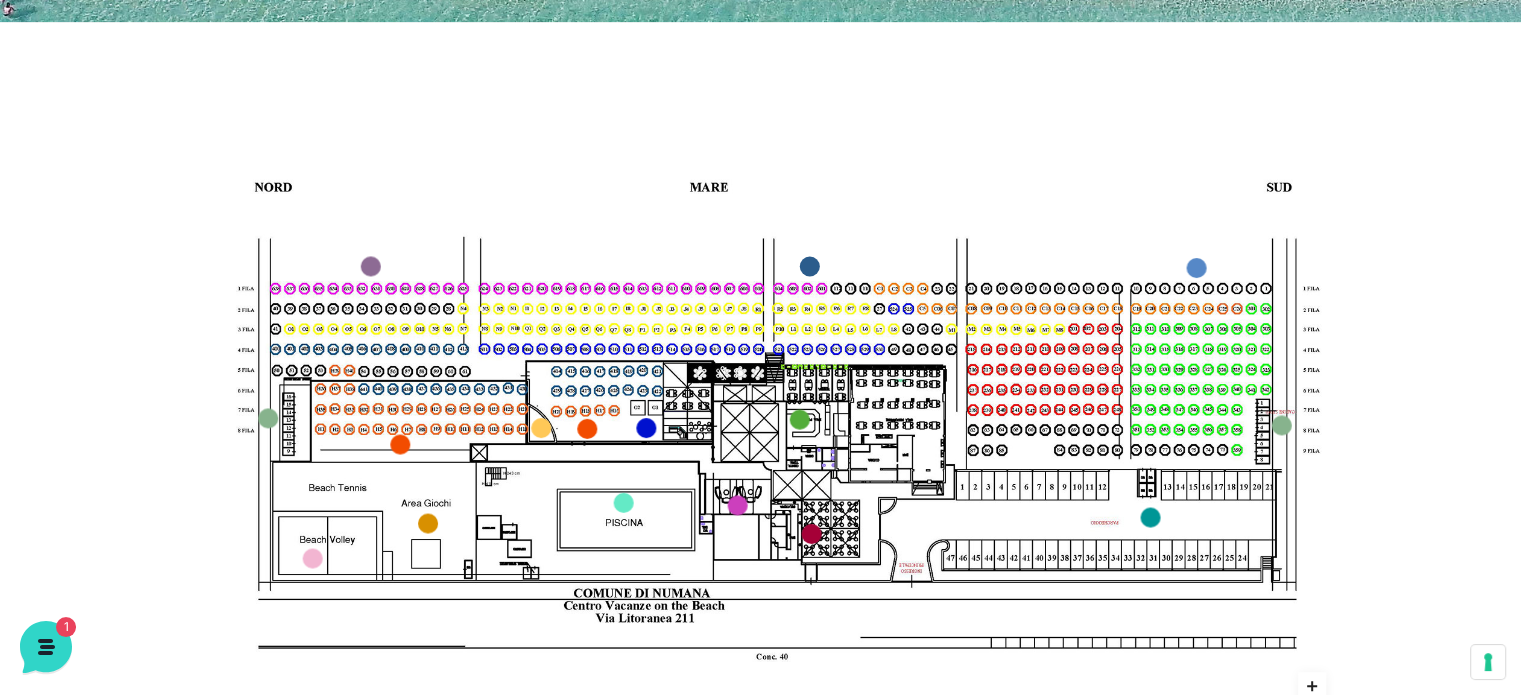 click at bounding box center (762, 403) 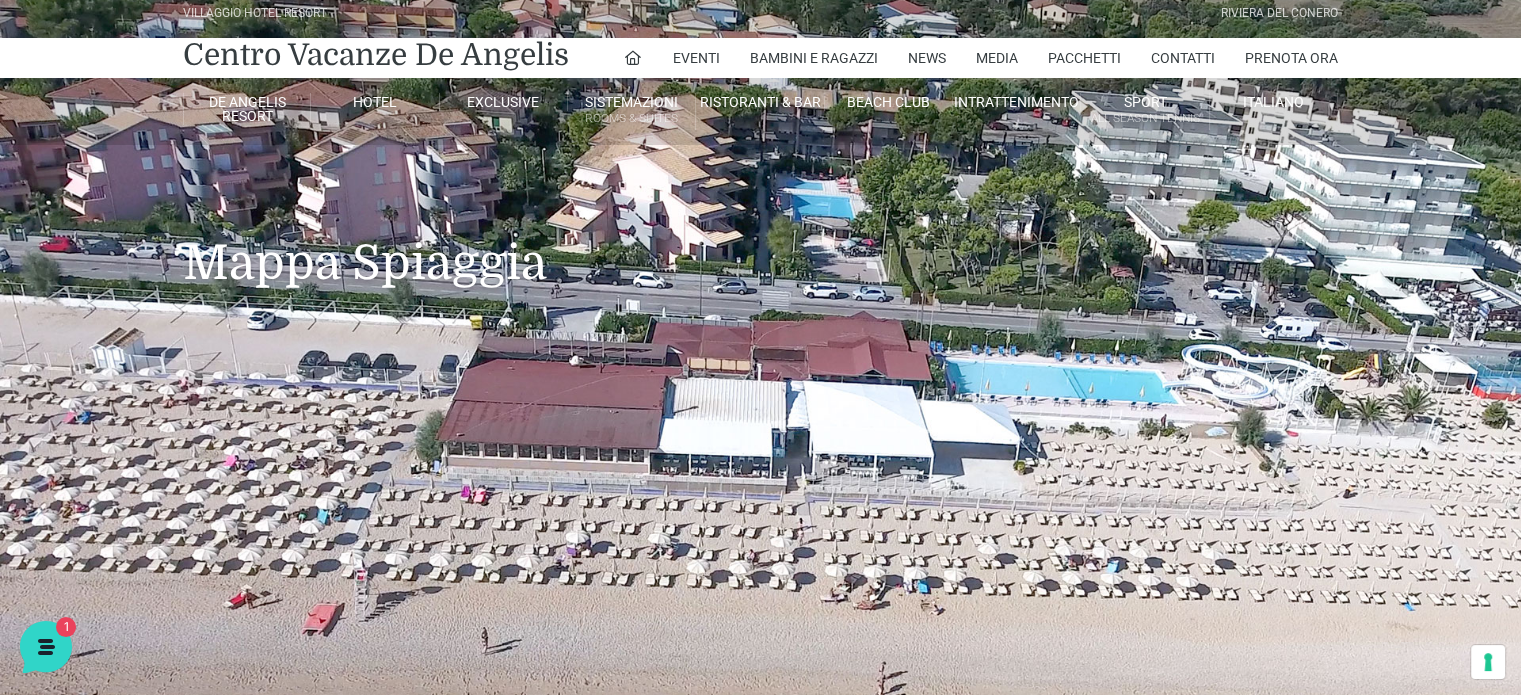 scroll, scrollTop: 0, scrollLeft: 0, axis: both 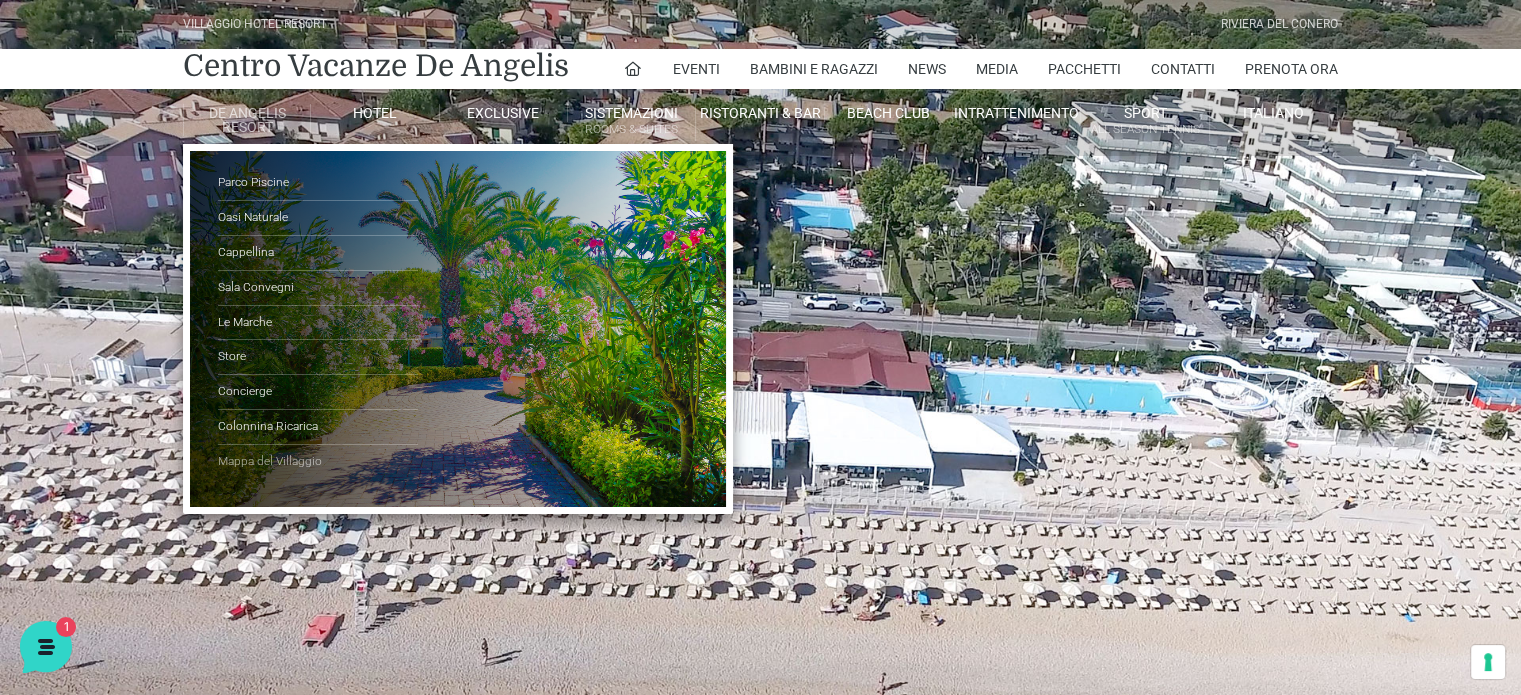 click on "Mappa del Villaggio" at bounding box center (318, 462) 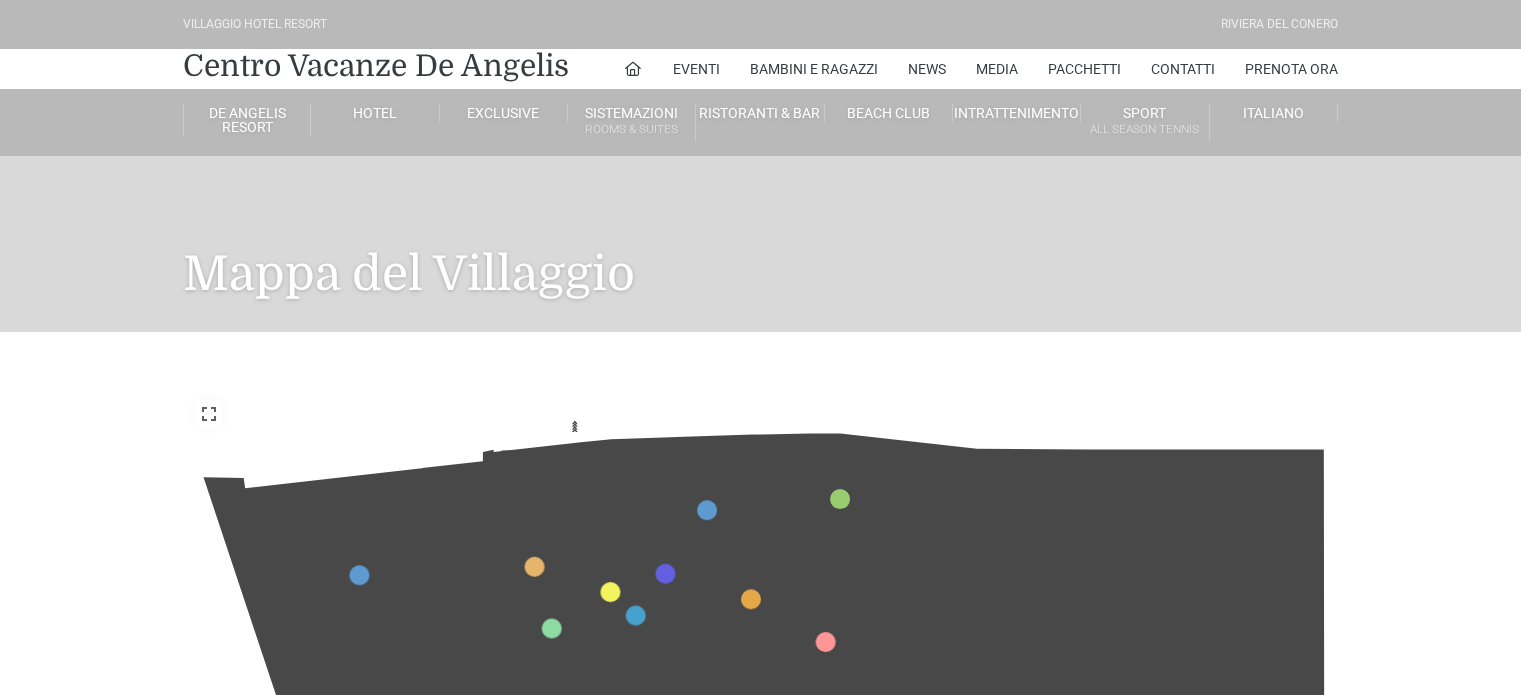 scroll, scrollTop: 0, scrollLeft: 0, axis: both 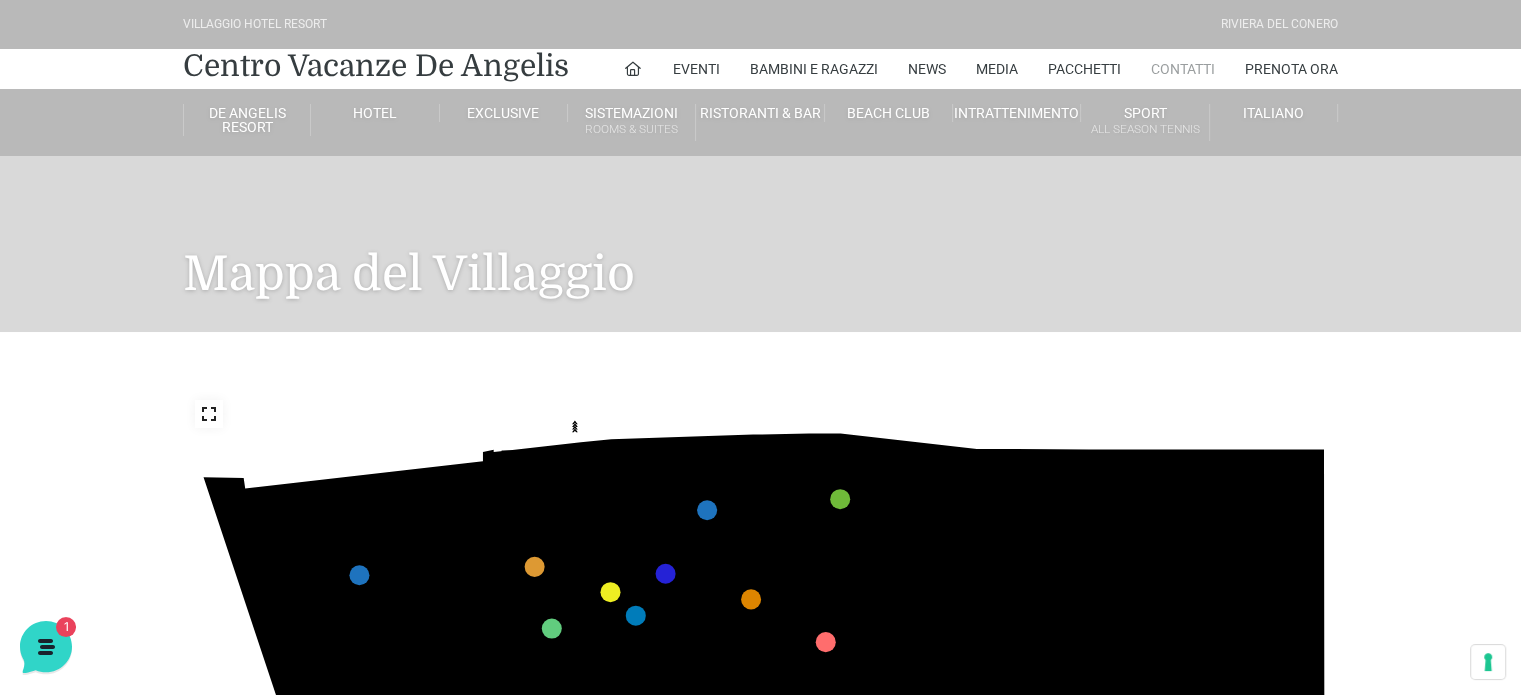 click on "Contatti" at bounding box center (1183, 69) 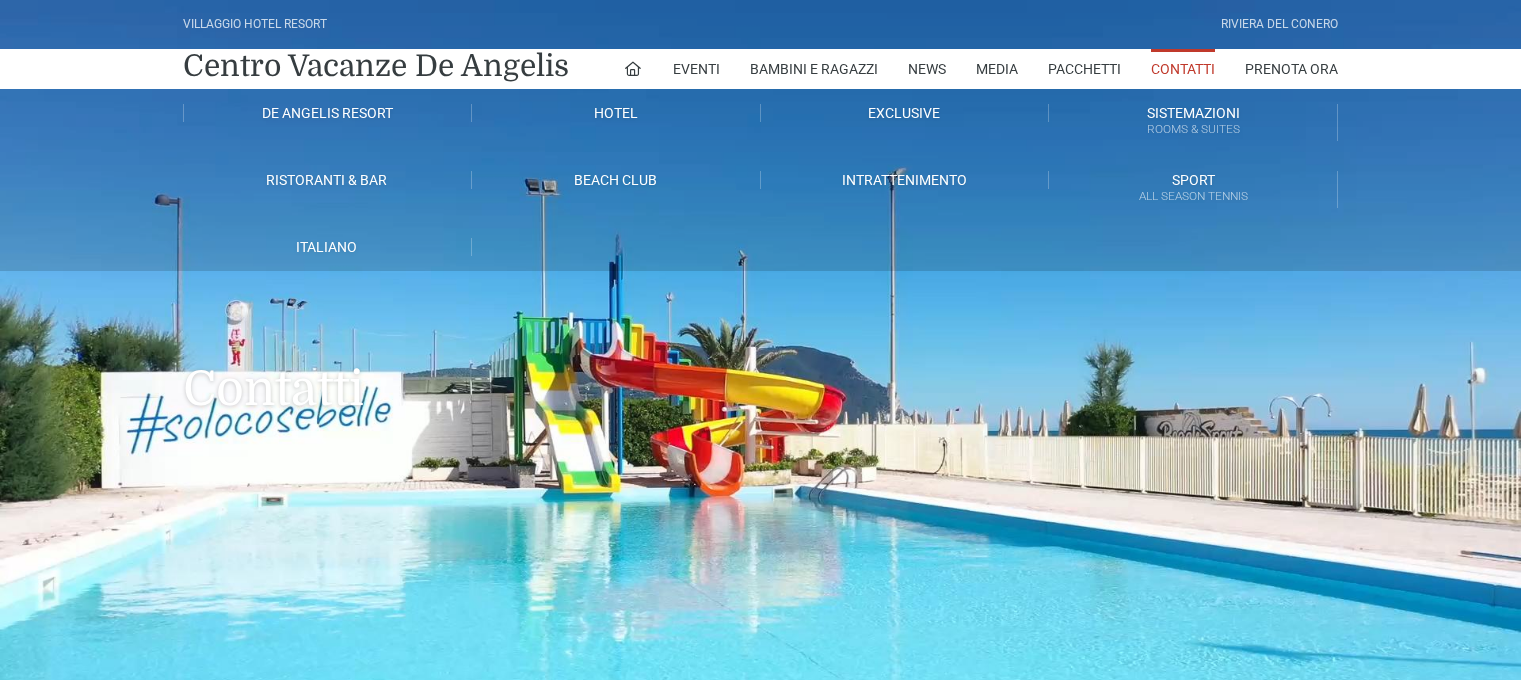 scroll, scrollTop: 0, scrollLeft: 0, axis: both 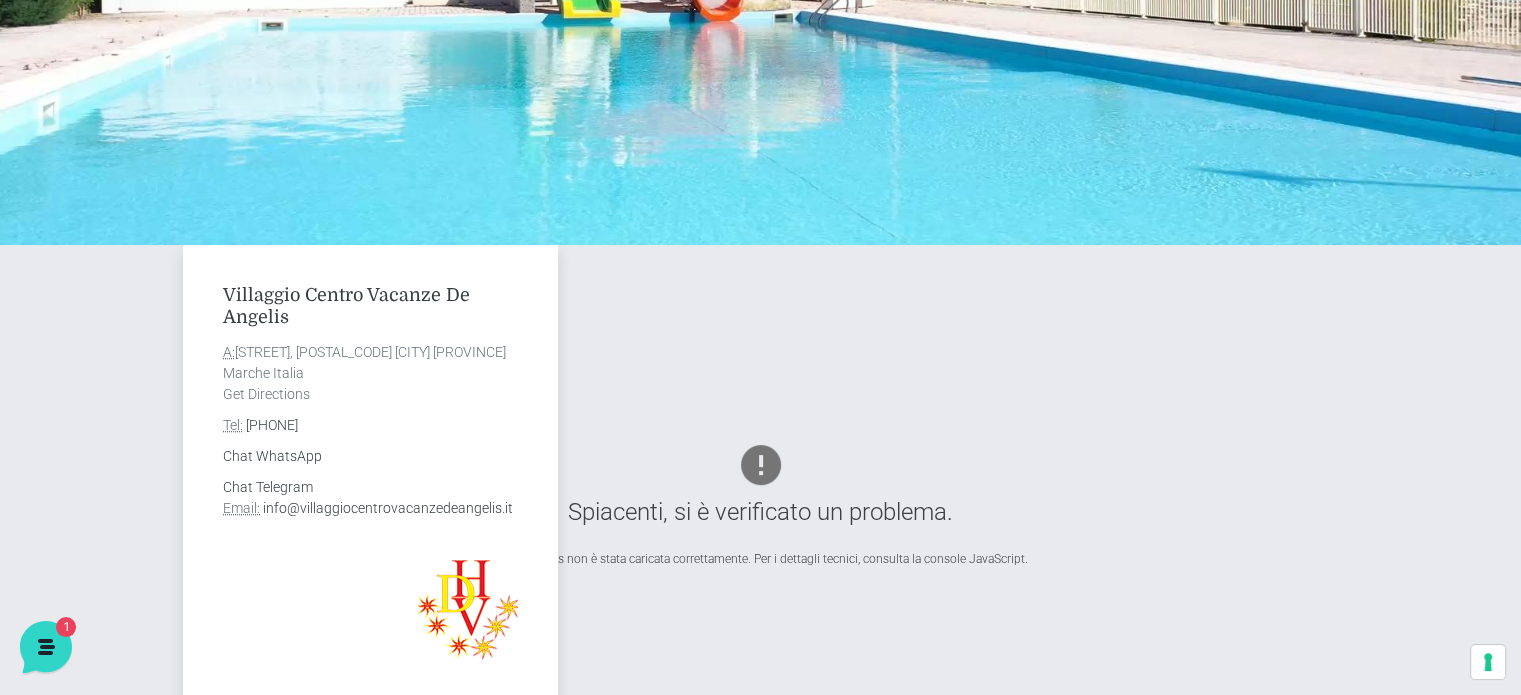 drag, startPoint x: 223, startPoint y: 348, endPoint x: 510, endPoint y: 351, distance: 287.0157 